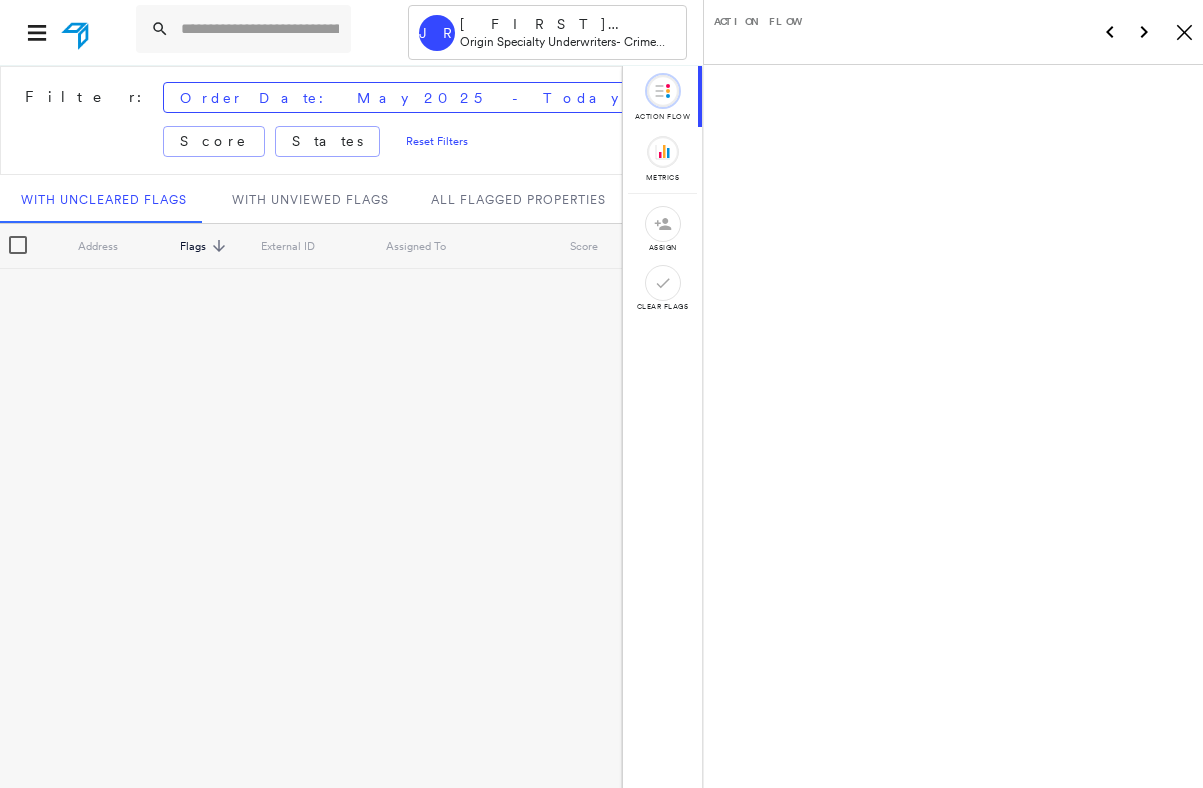 scroll, scrollTop: 0, scrollLeft: 0, axis: both 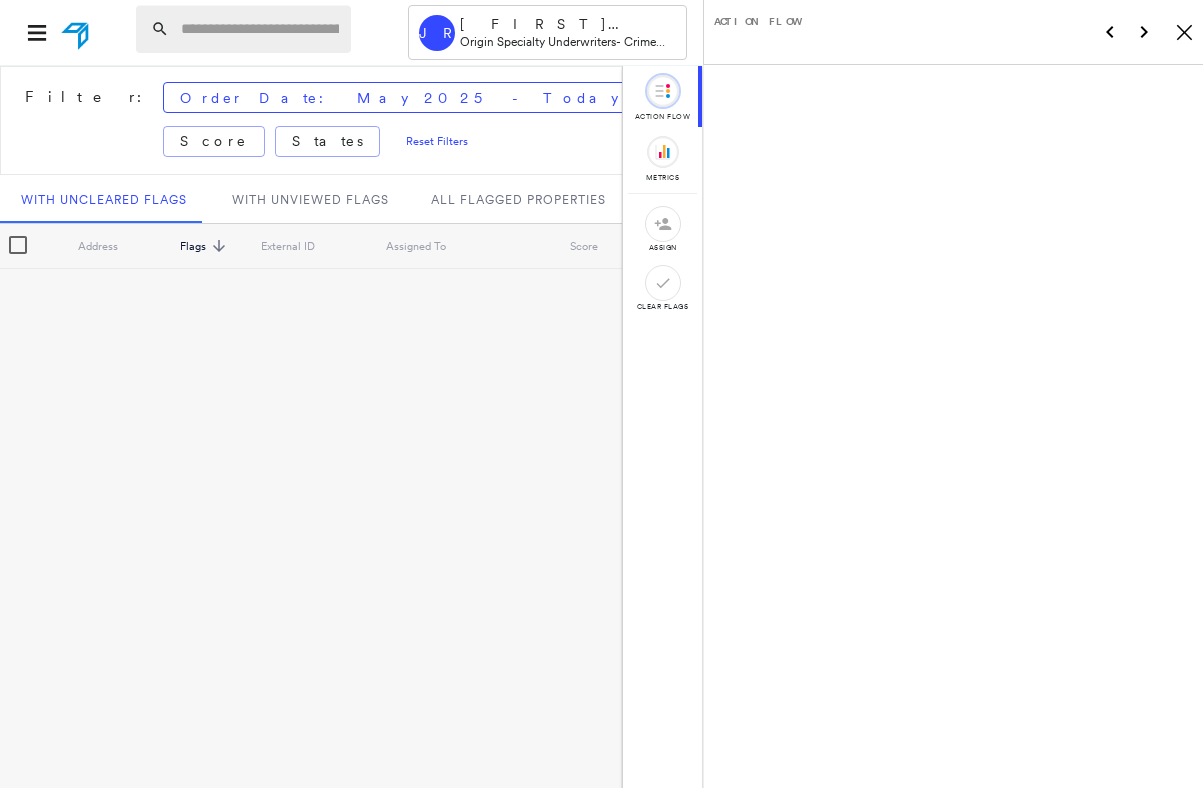 click at bounding box center [260, 29] 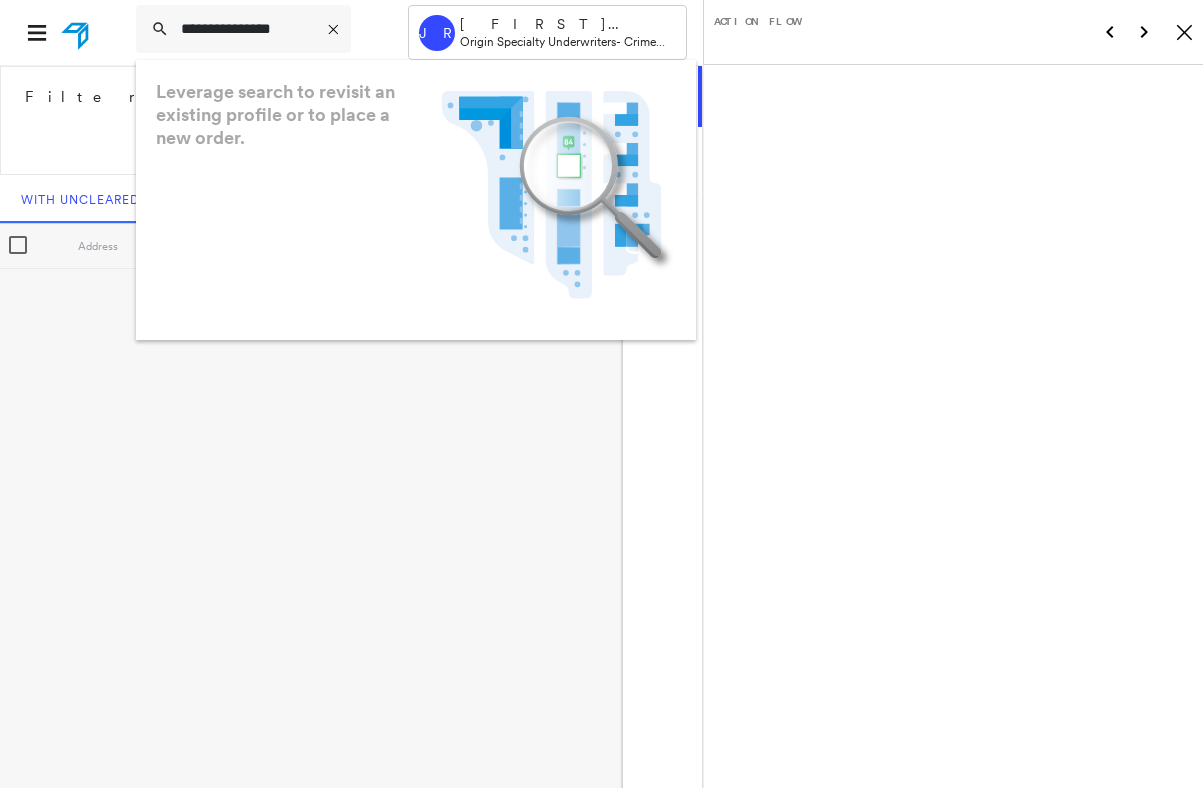 type on "**********" 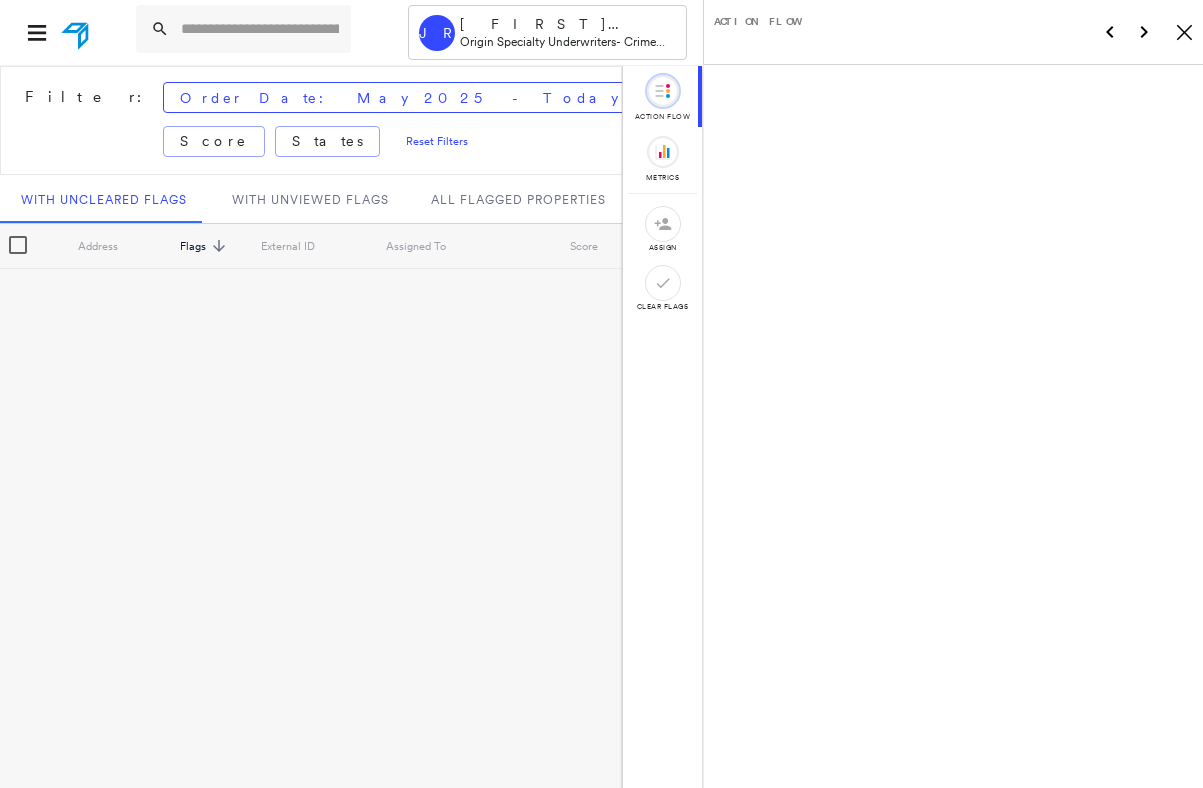 scroll, scrollTop: 0, scrollLeft: 0, axis: both 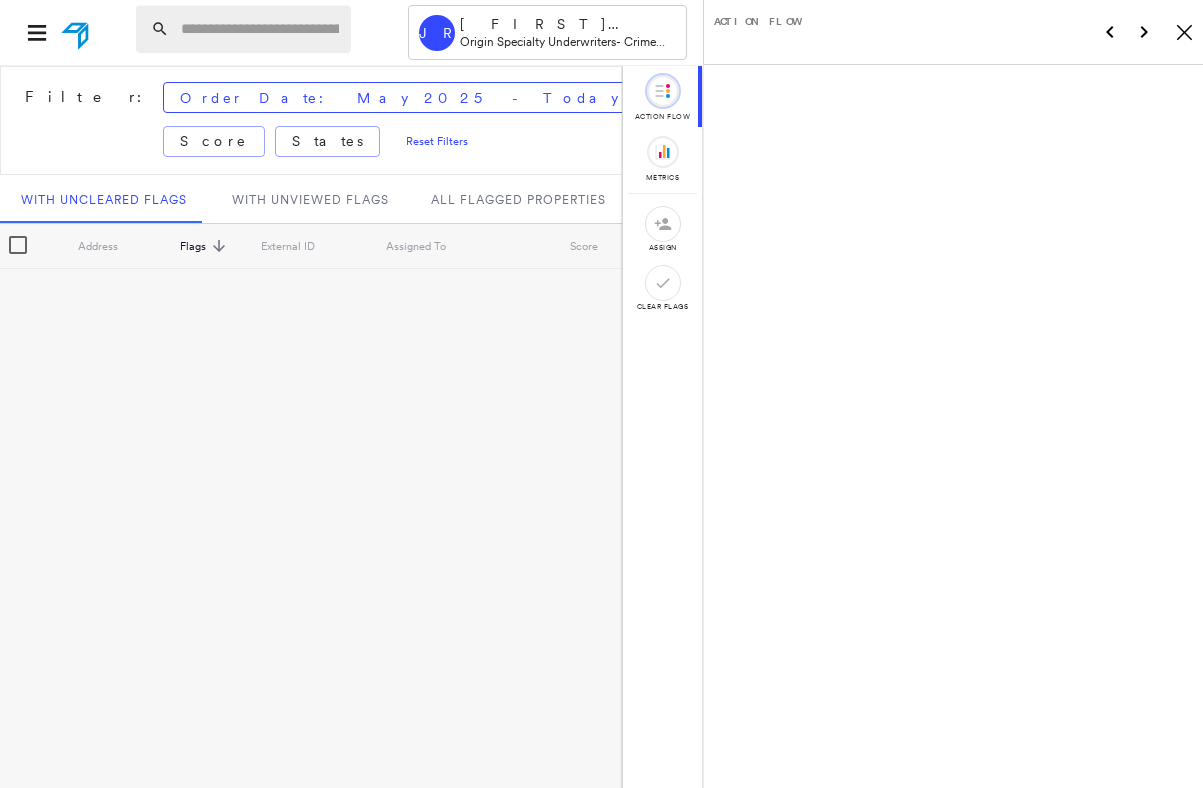 click at bounding box center (260, 29) 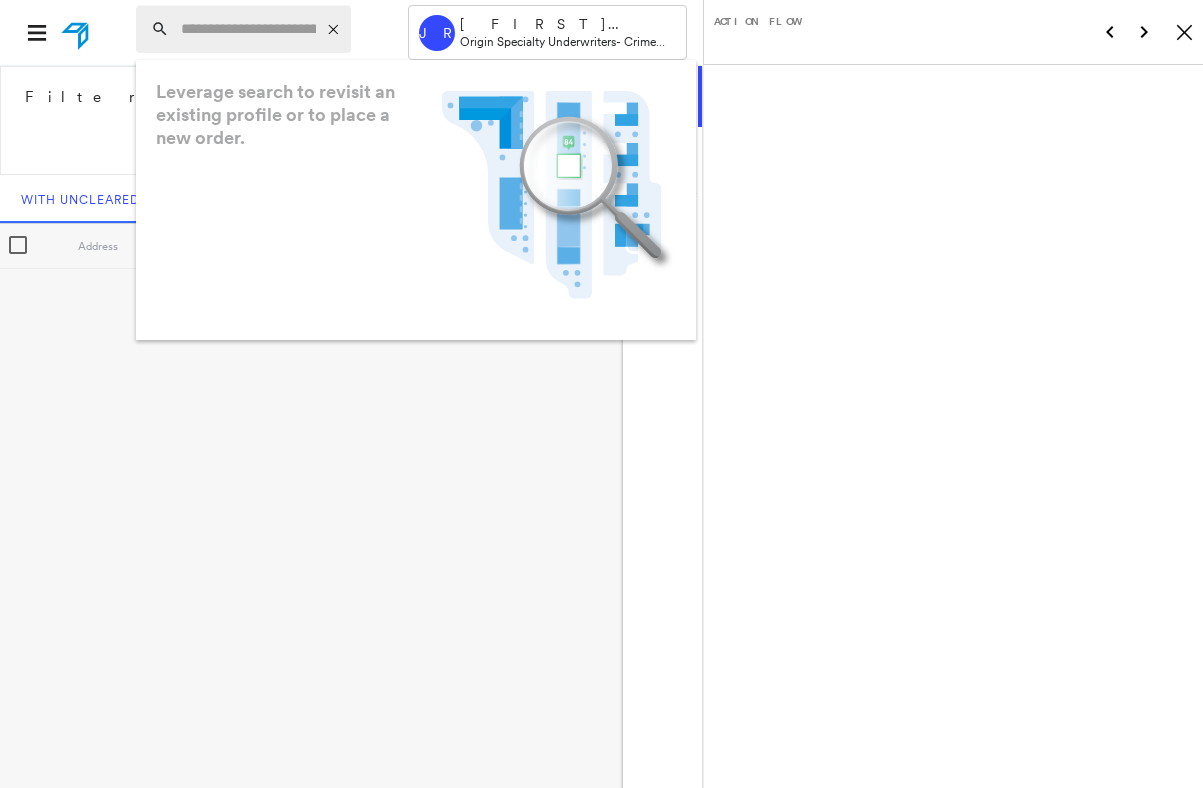 paste on "**********" 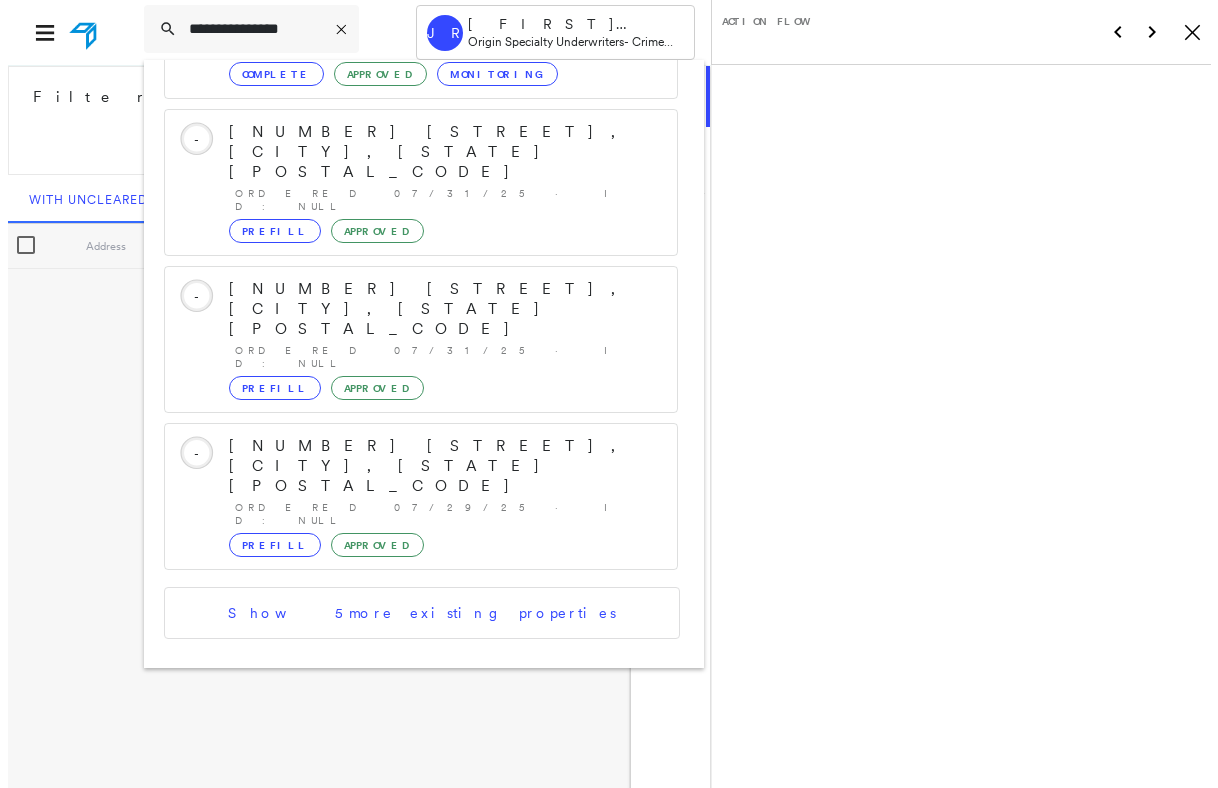 scroll, scrollTop: 400, scrollLeft: 0, axis: vertical 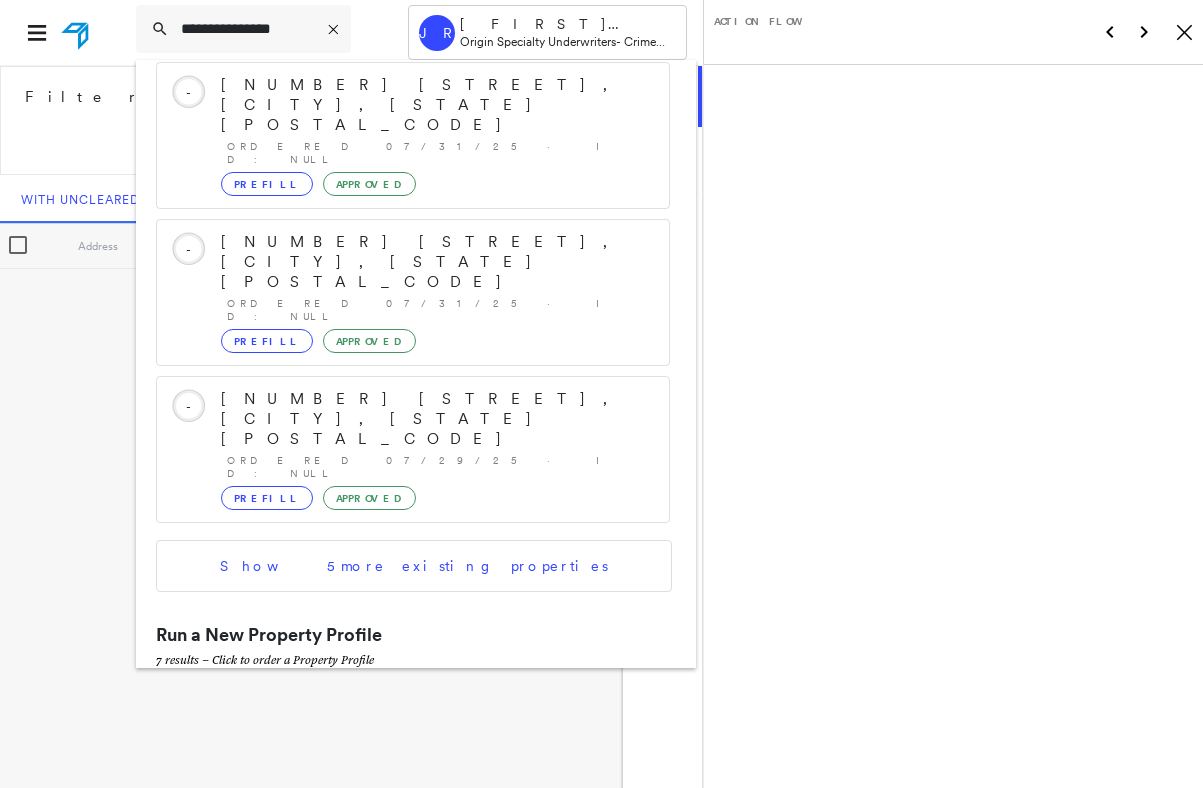 type on "**********" 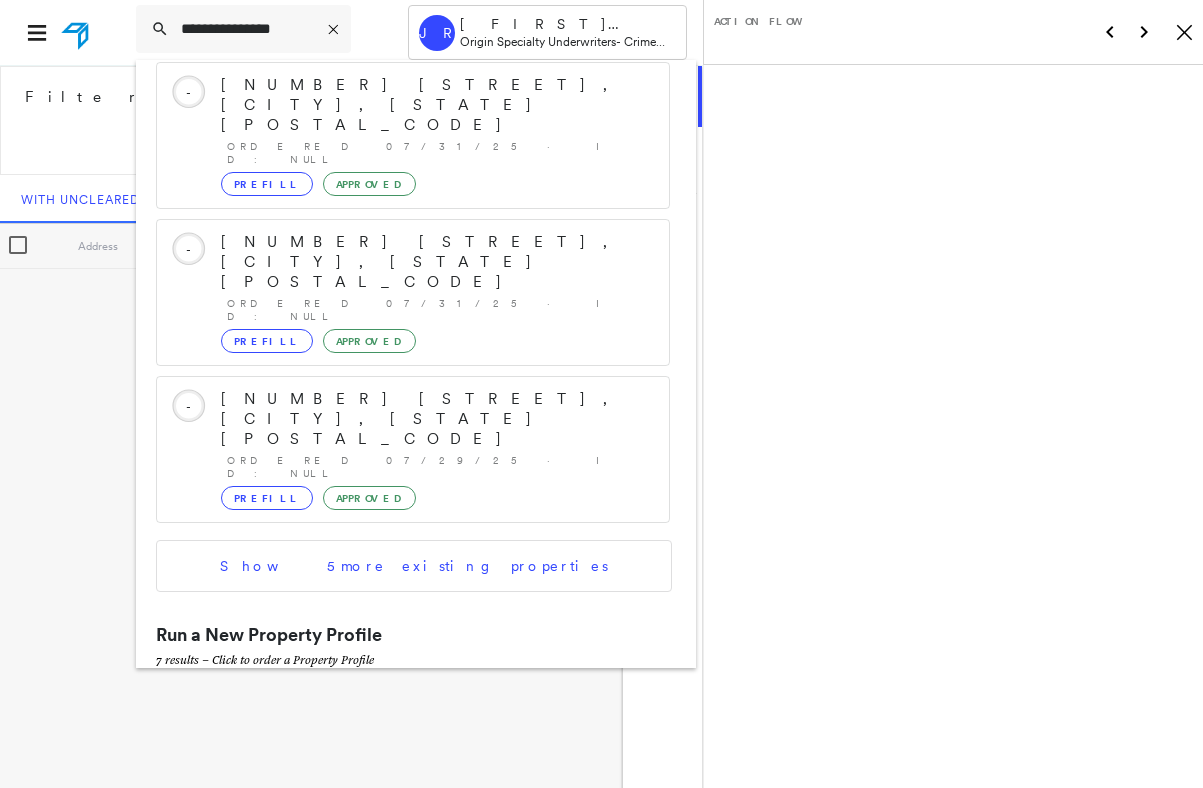click 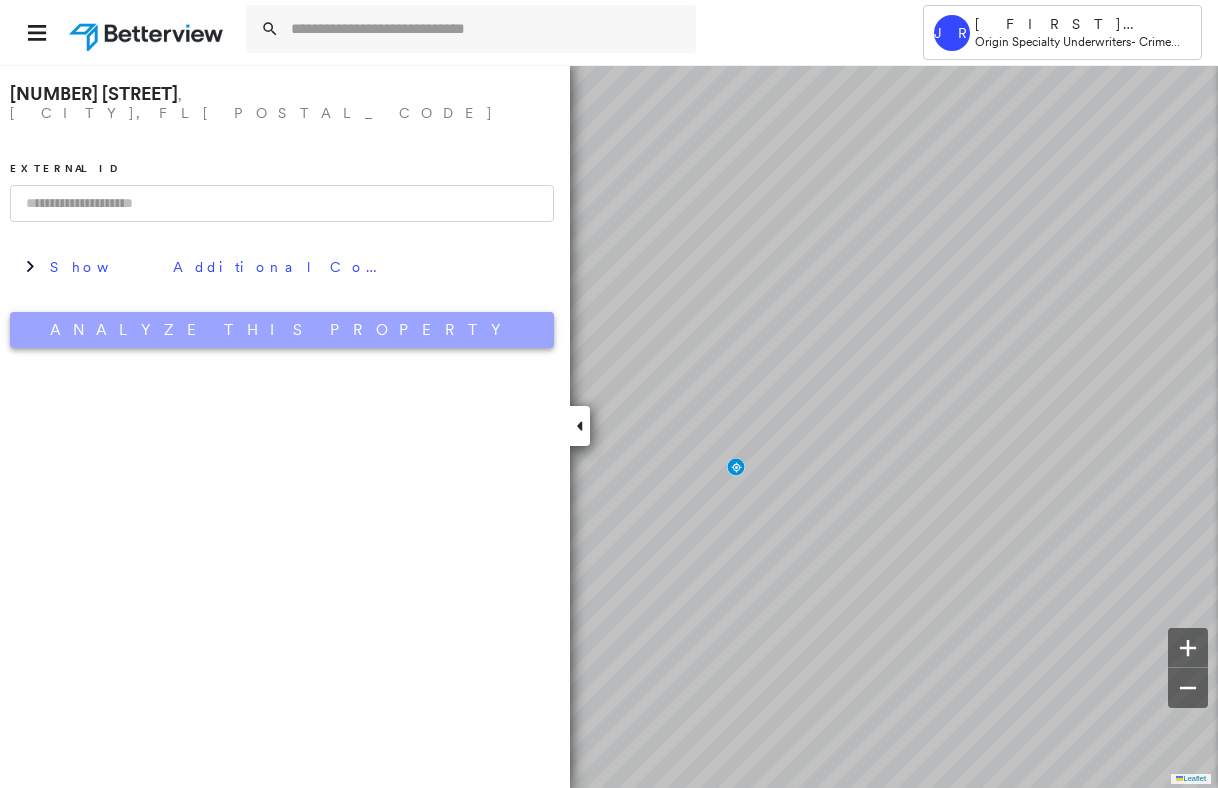 click on "Analyze This Property" at bounding box center (282, 330) 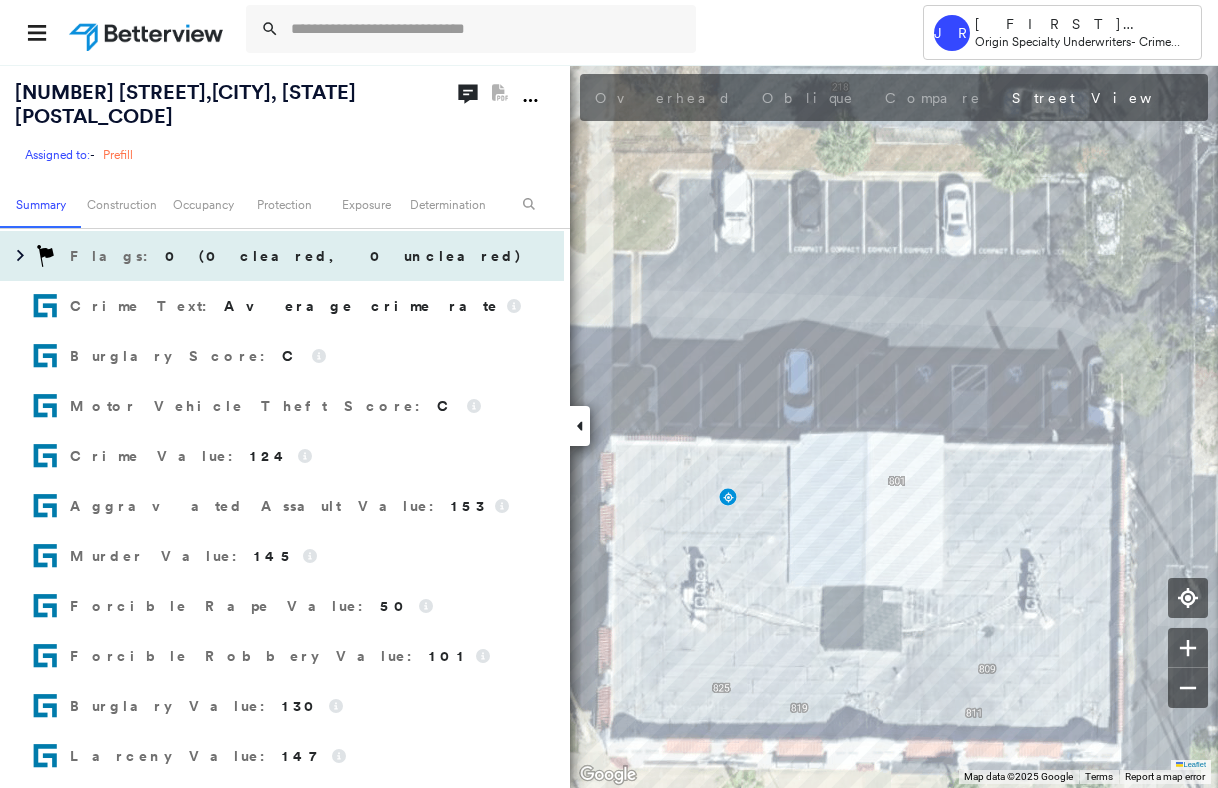 scroll, scrollTop: 502, scrollLeft: 0, axis: vertical 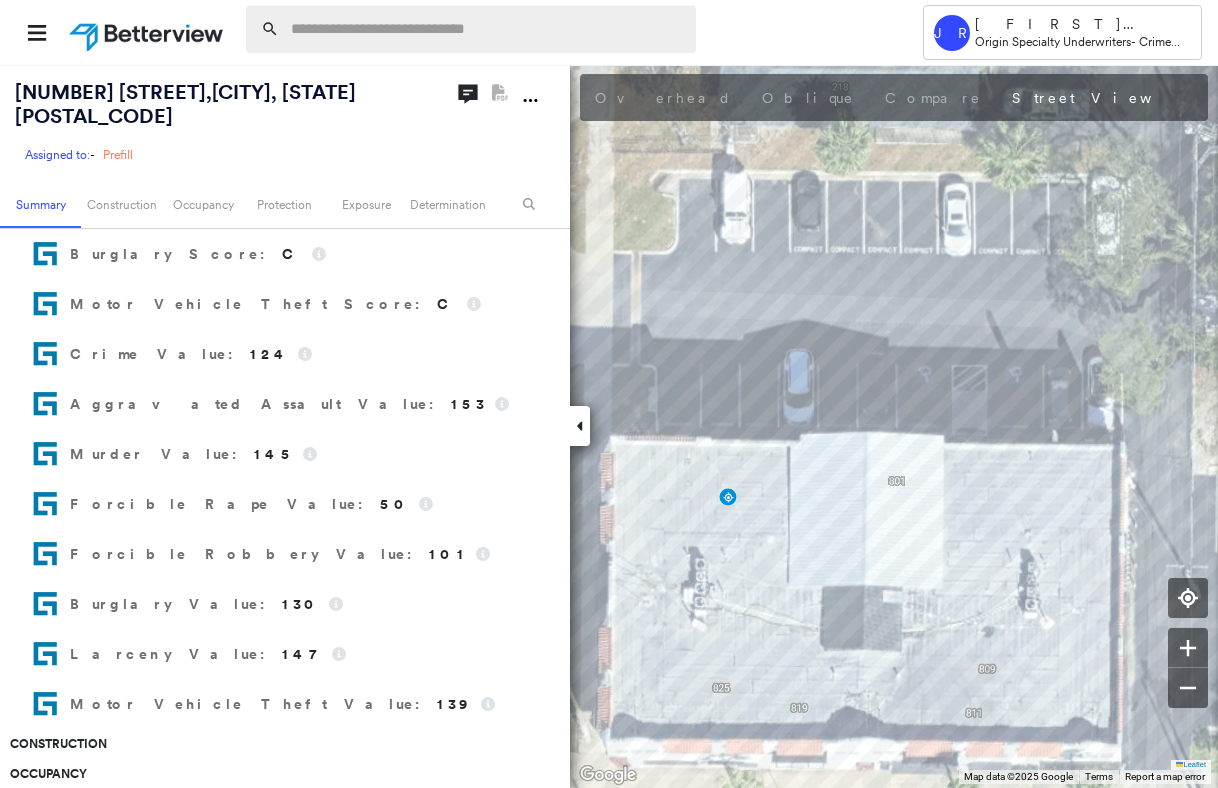 click at bounding box center [487, 29] 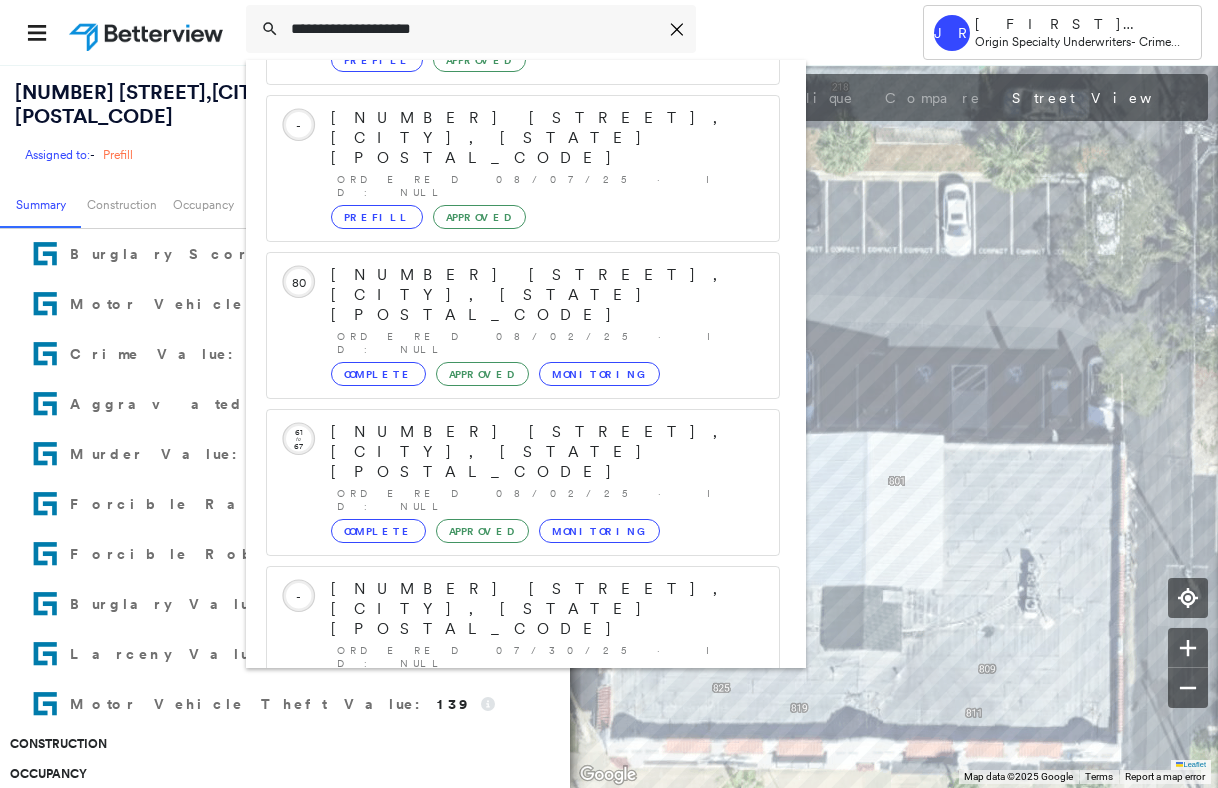 scroll, scrollTop: 213, scrollLeft: 0, axis: vertical 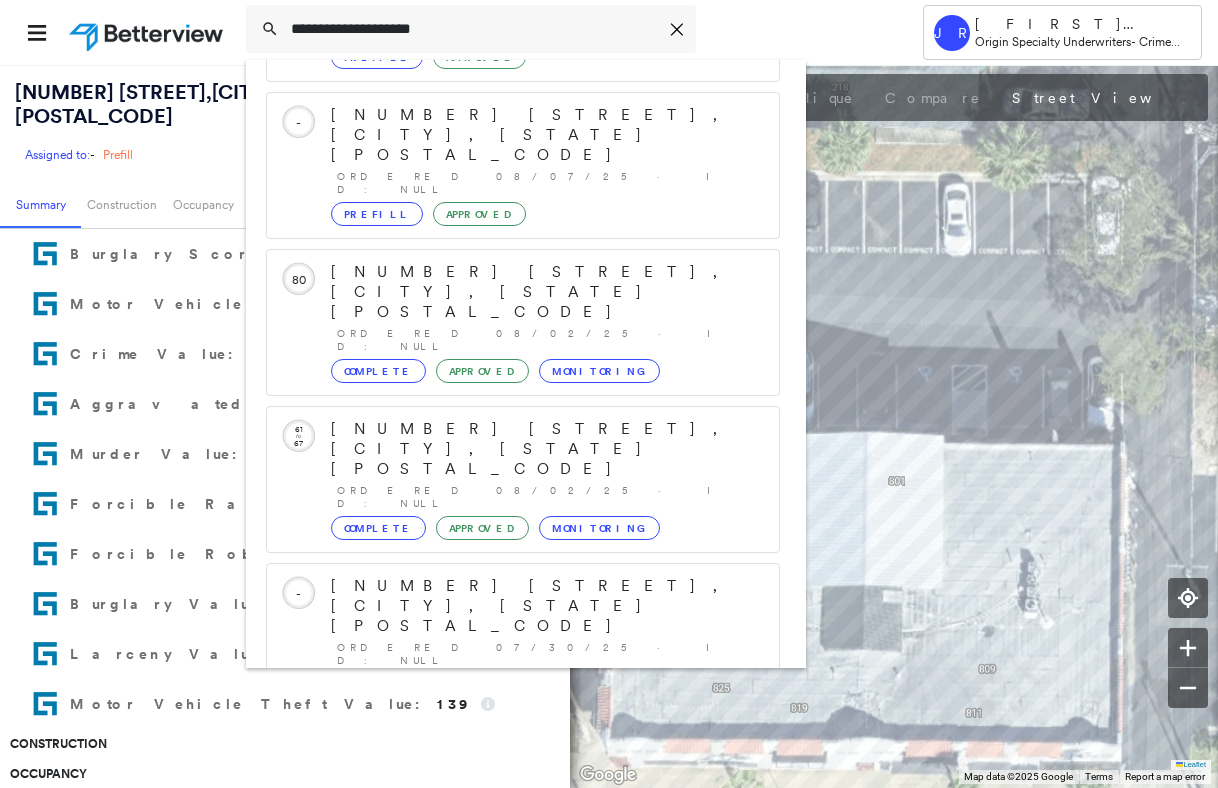 type on "**********" 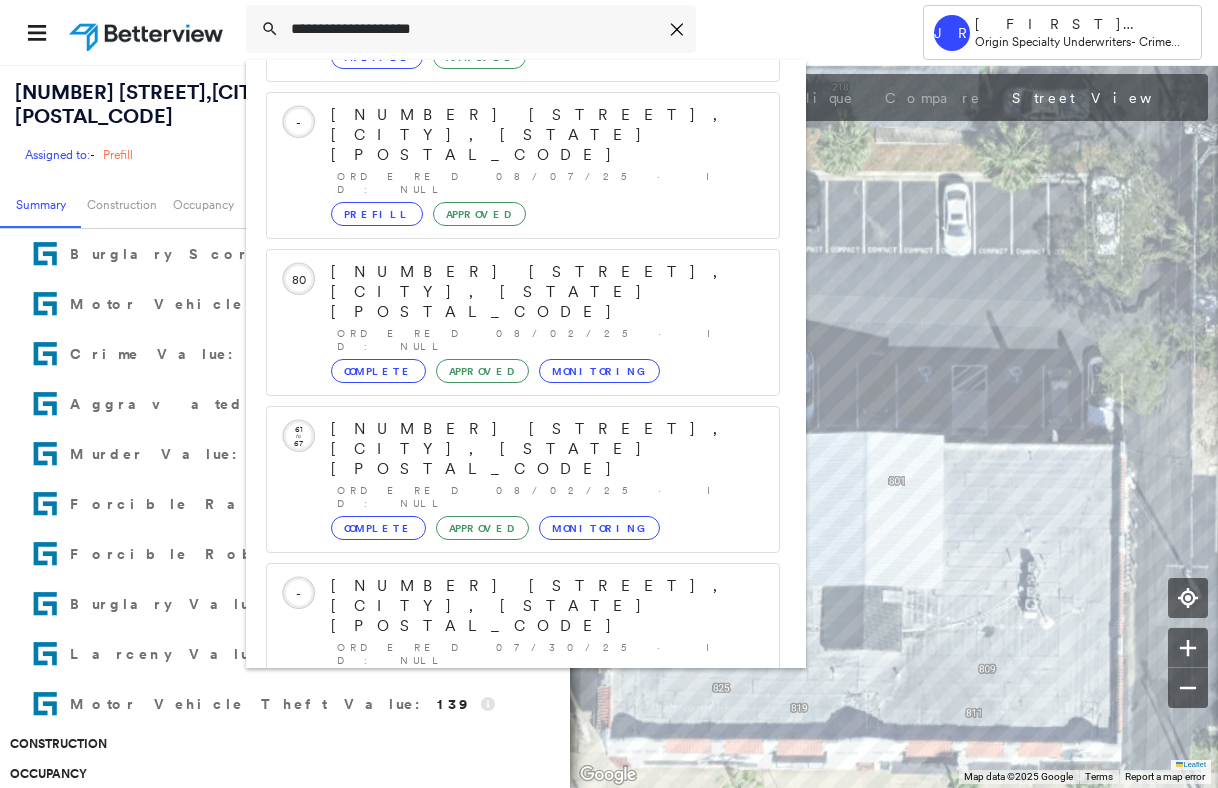 click 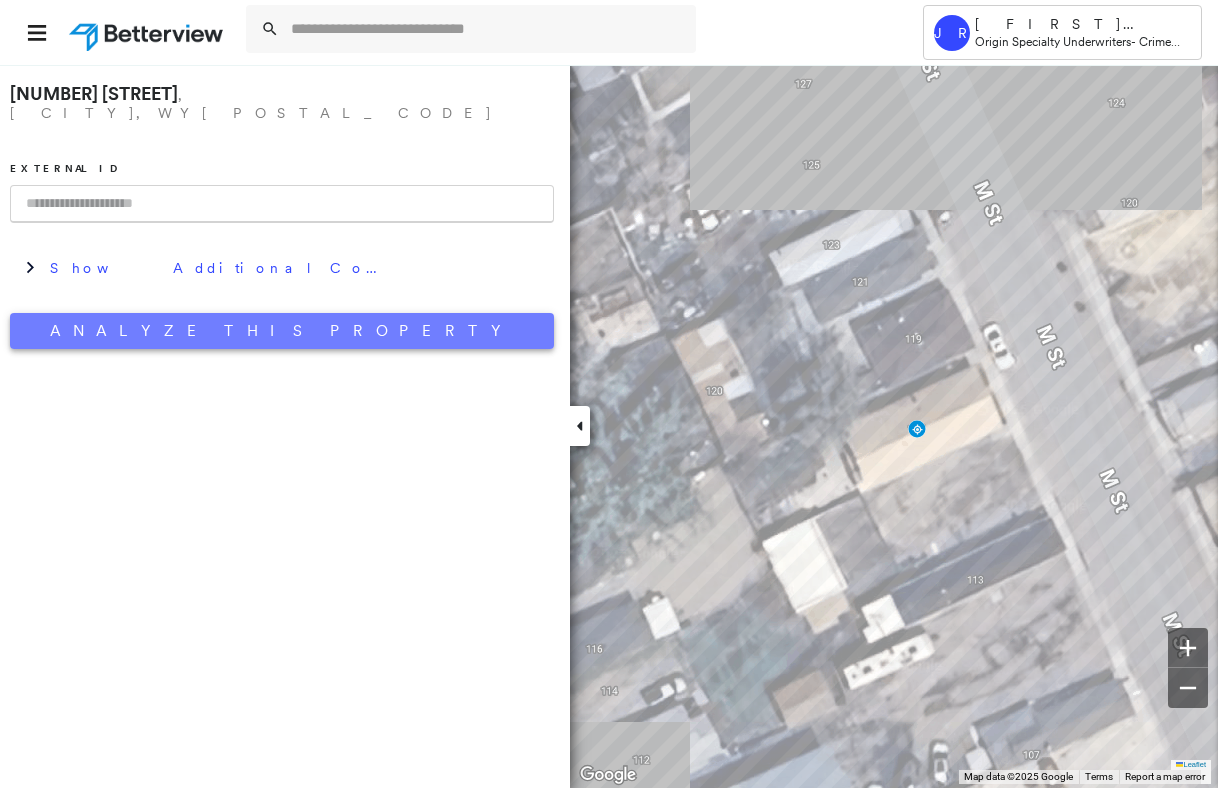 click on "Analyze This Property" at bounding box center (282, 331) 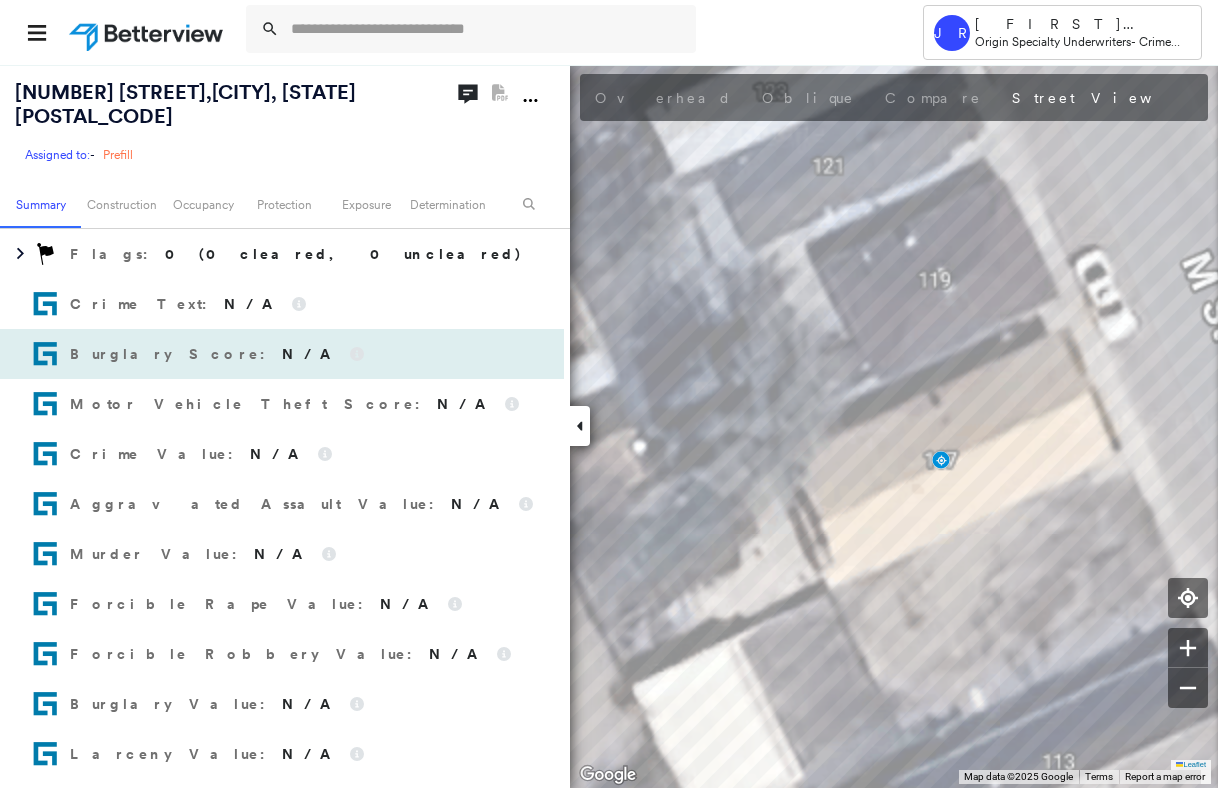 scroll, scrollTop: 402, scrollLeft: 0, axis: vertical 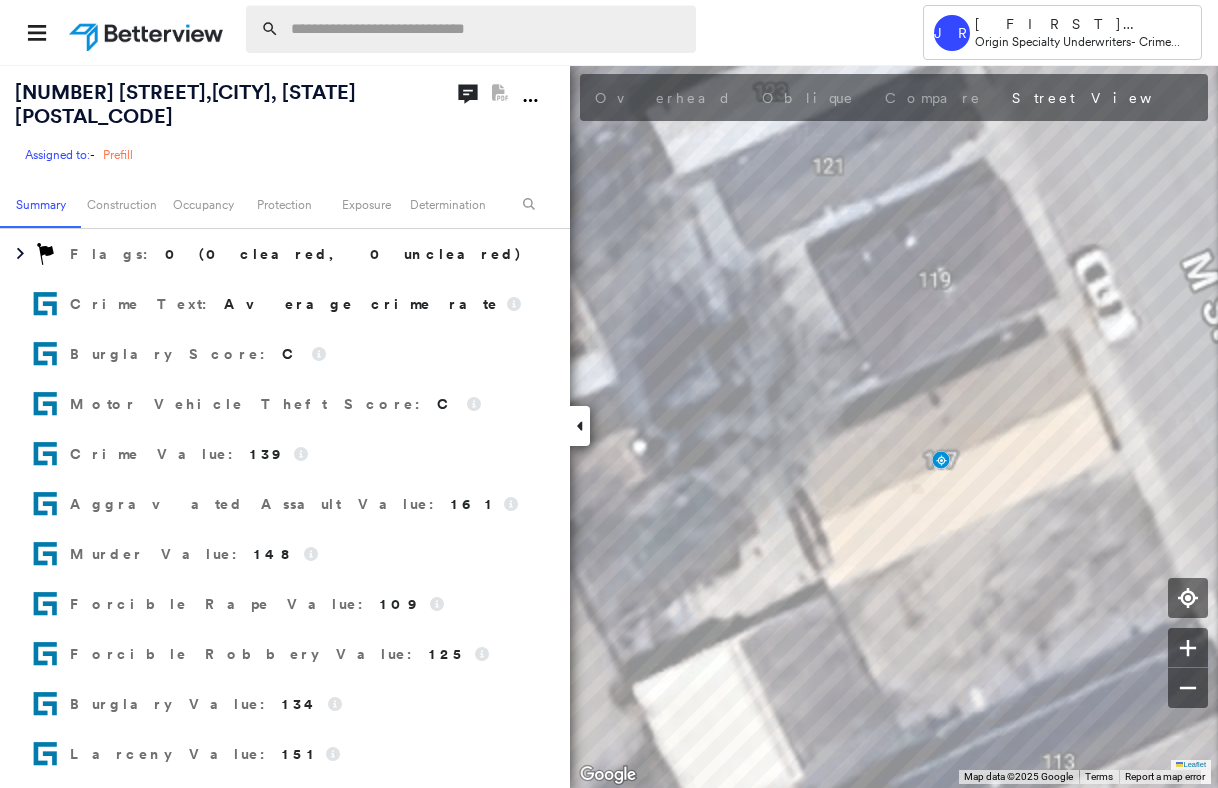 click at bounding box center (487, 29) 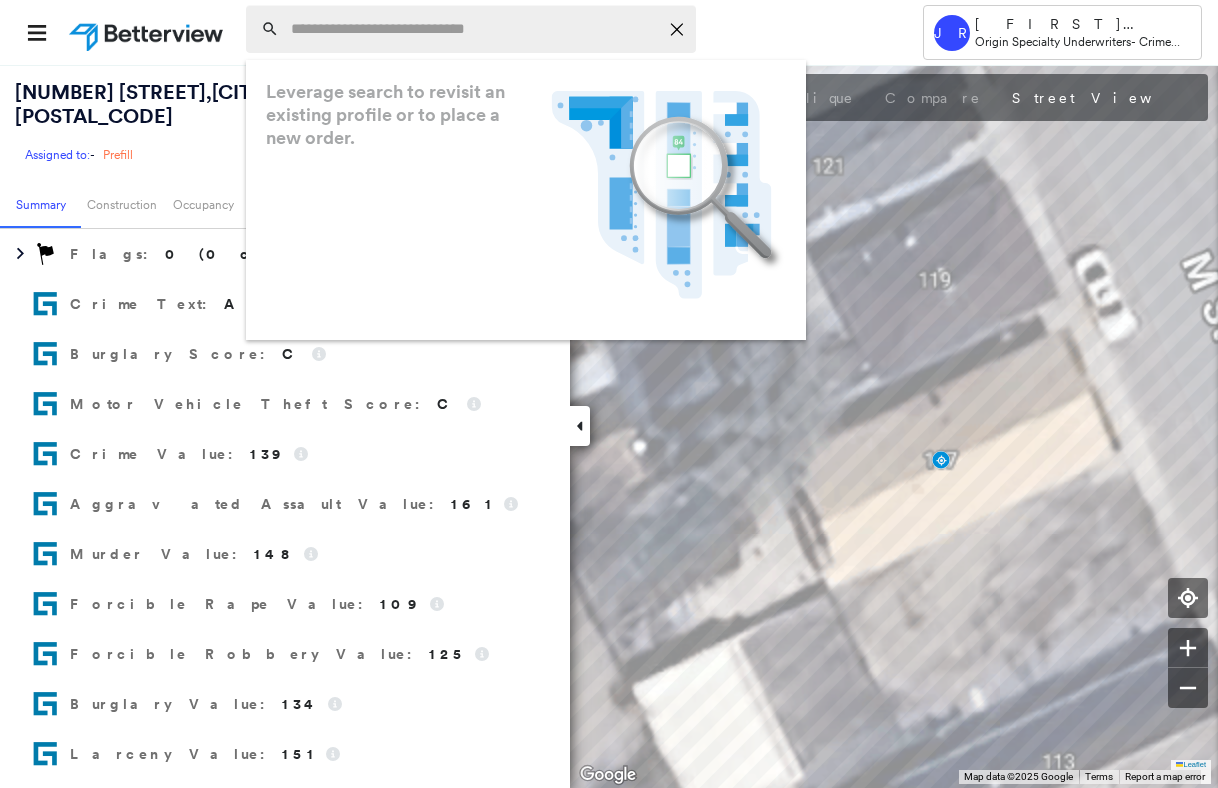 paste on "**********" 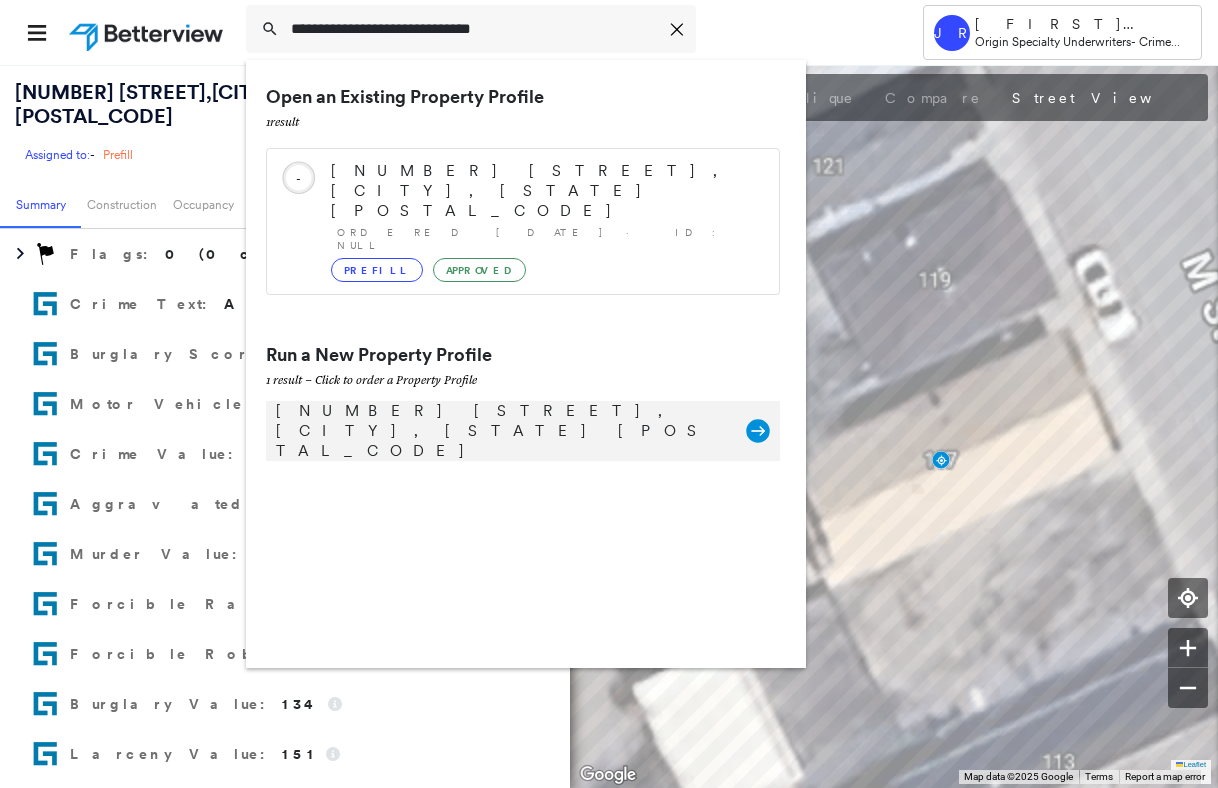 type on "**********" 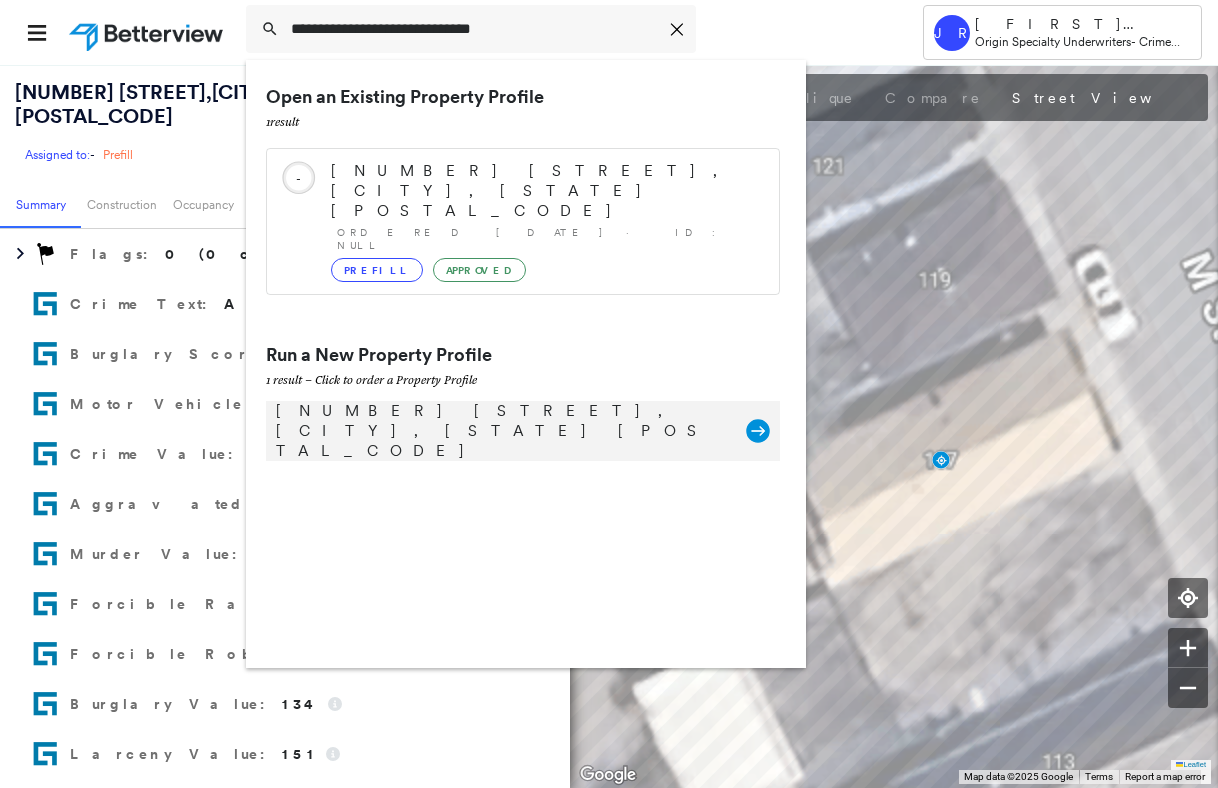click 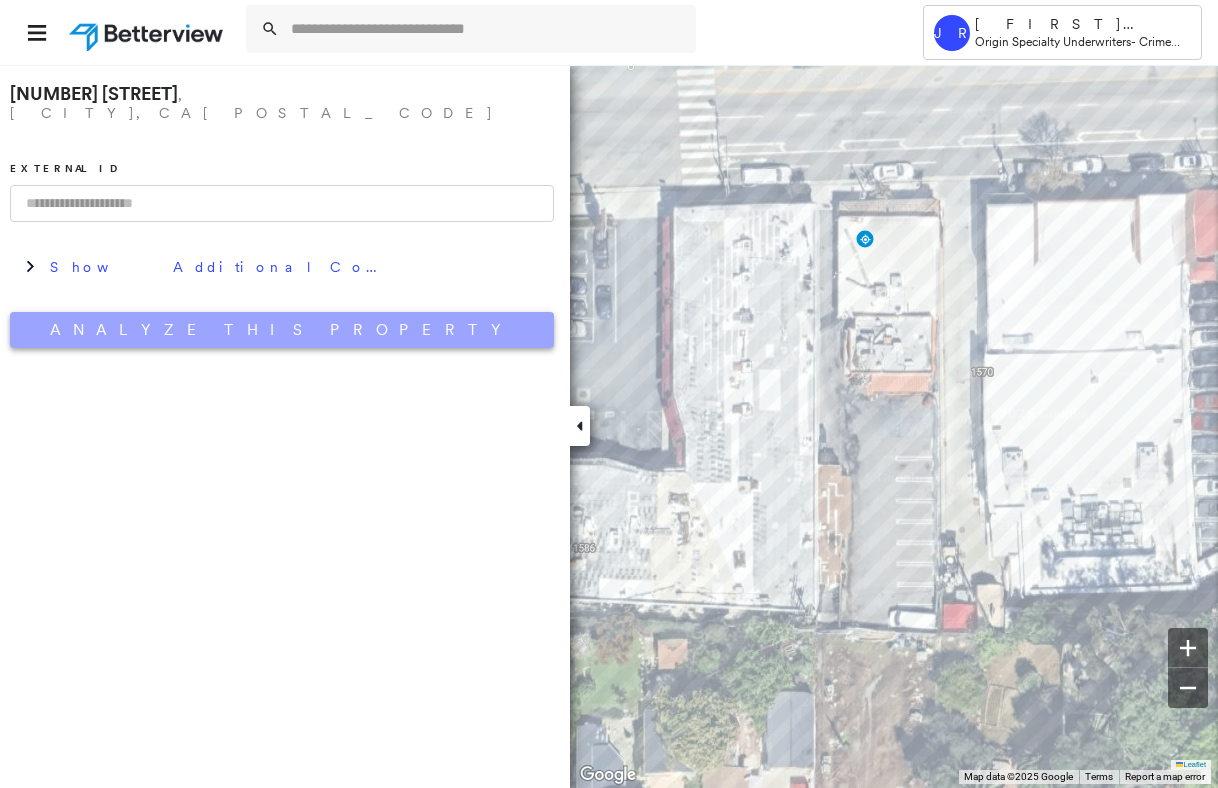 click on "Analyze This Property" at bounding box center (282, 330) 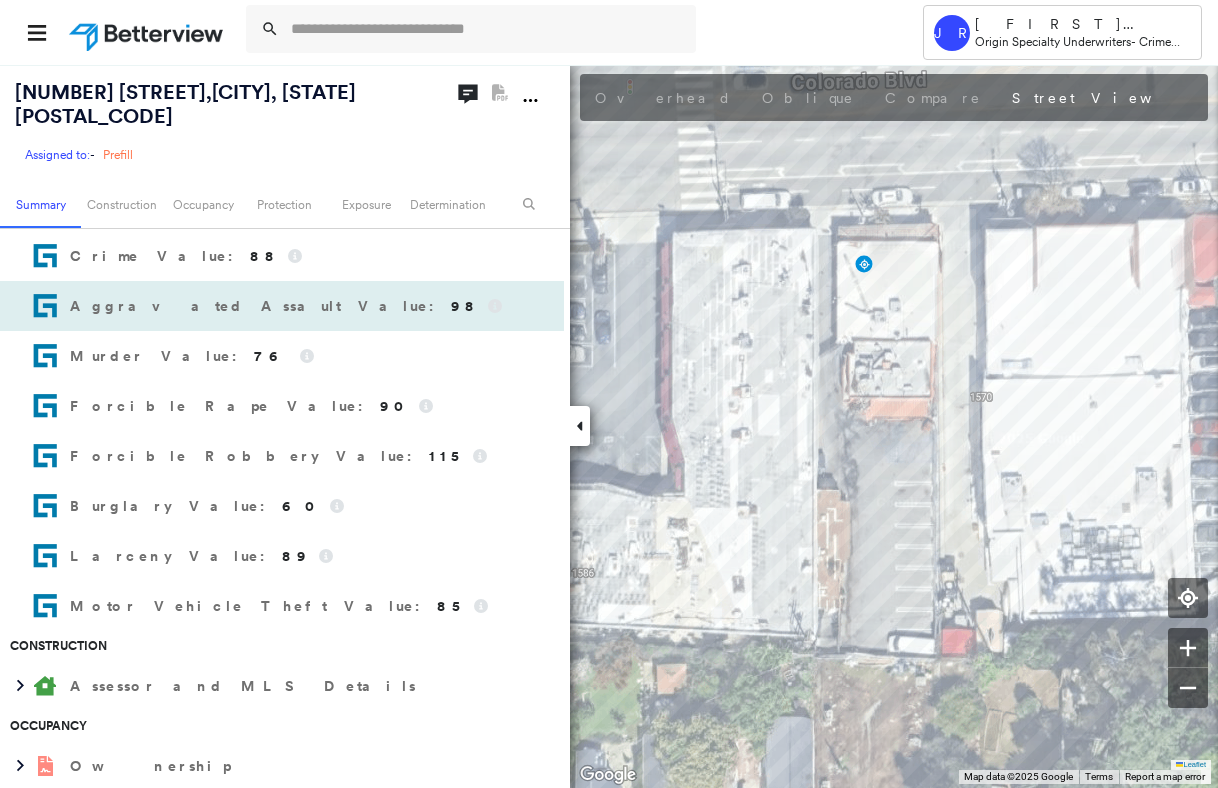 scroll, scrollTop: 200, scrollLeft: 0, axis: vertical 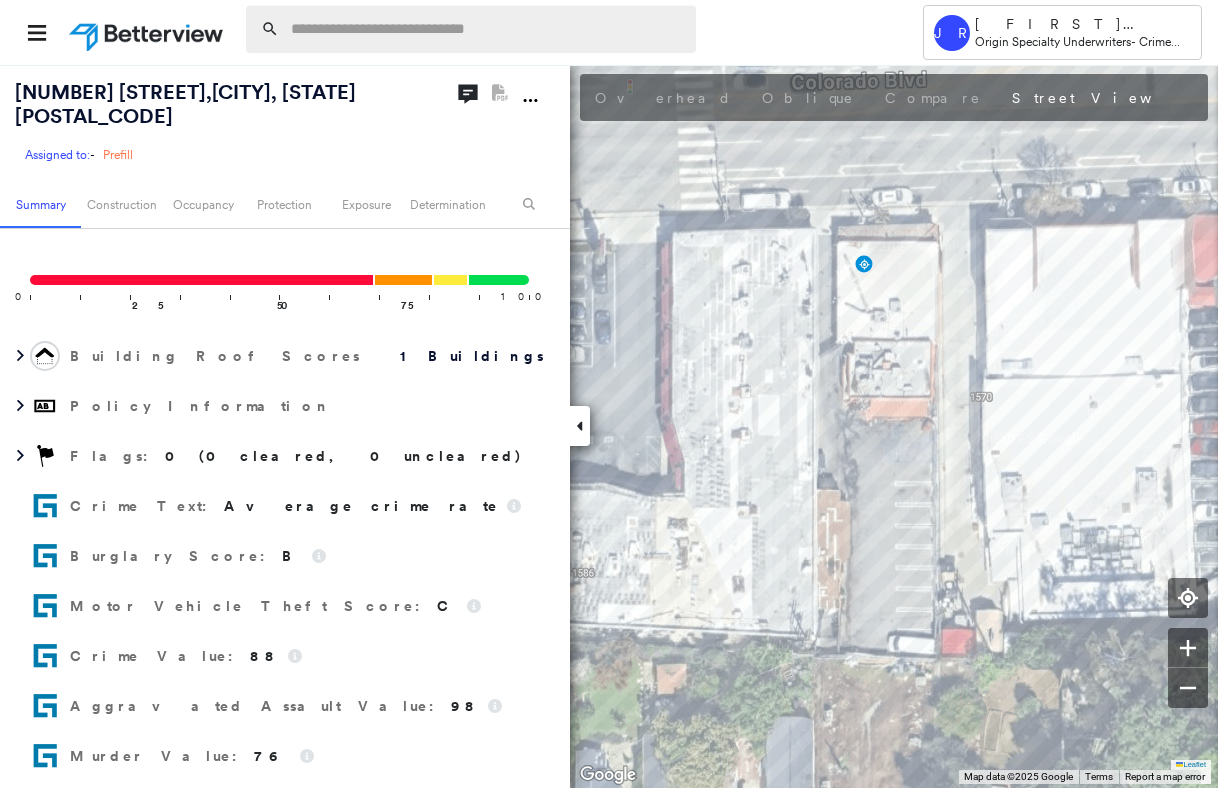 click at bounding box center [487, 29] 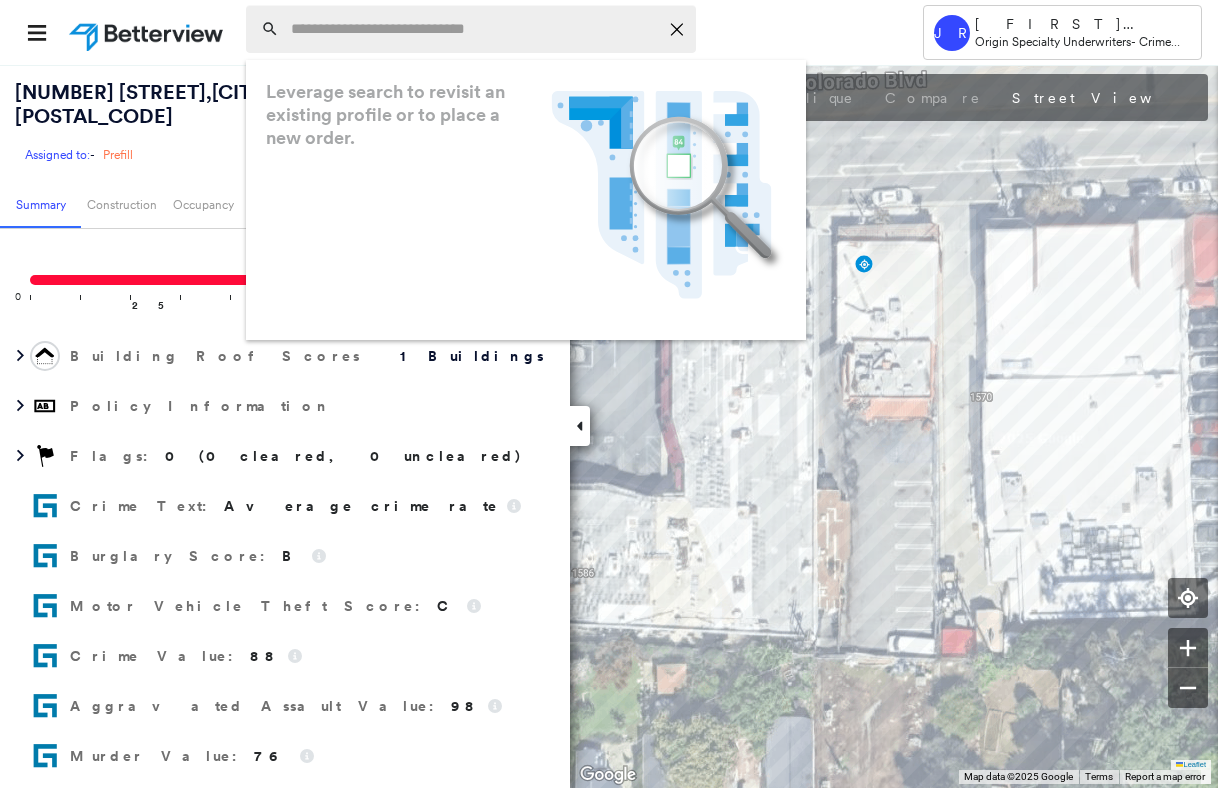 paste on "**********" 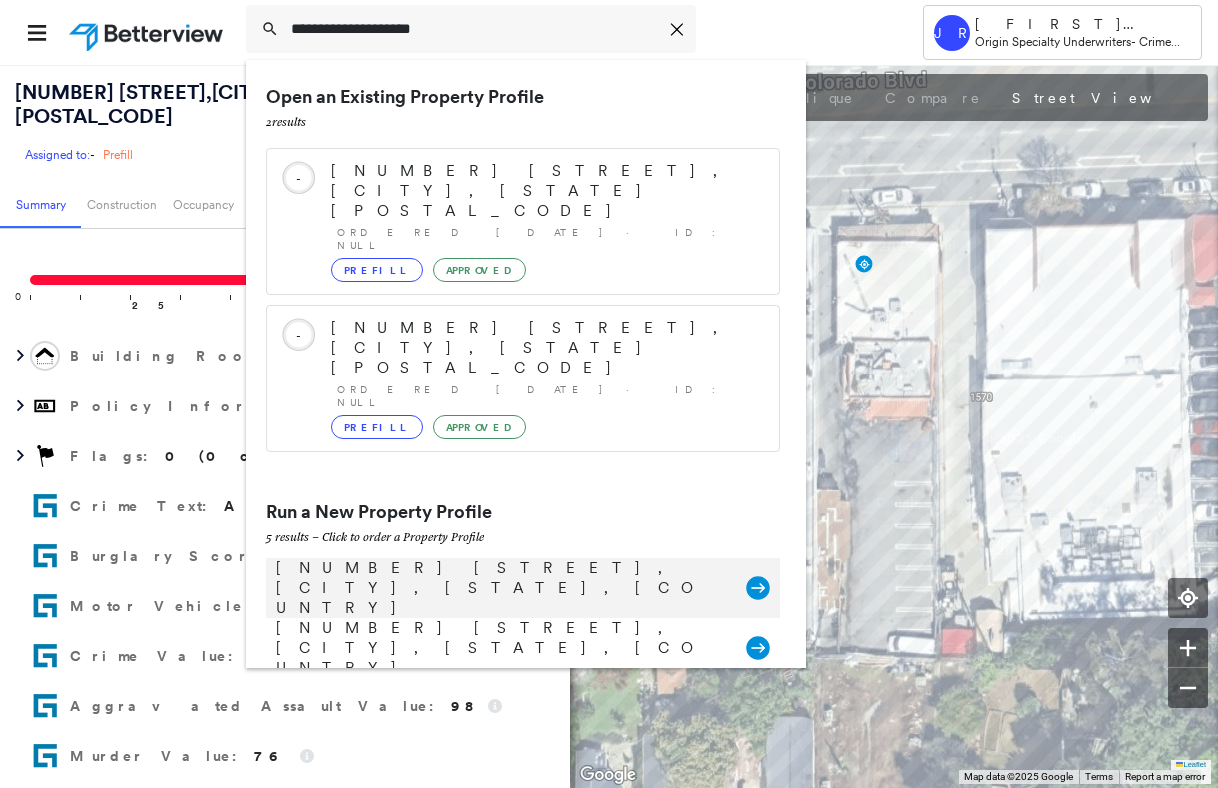 type on "**********" 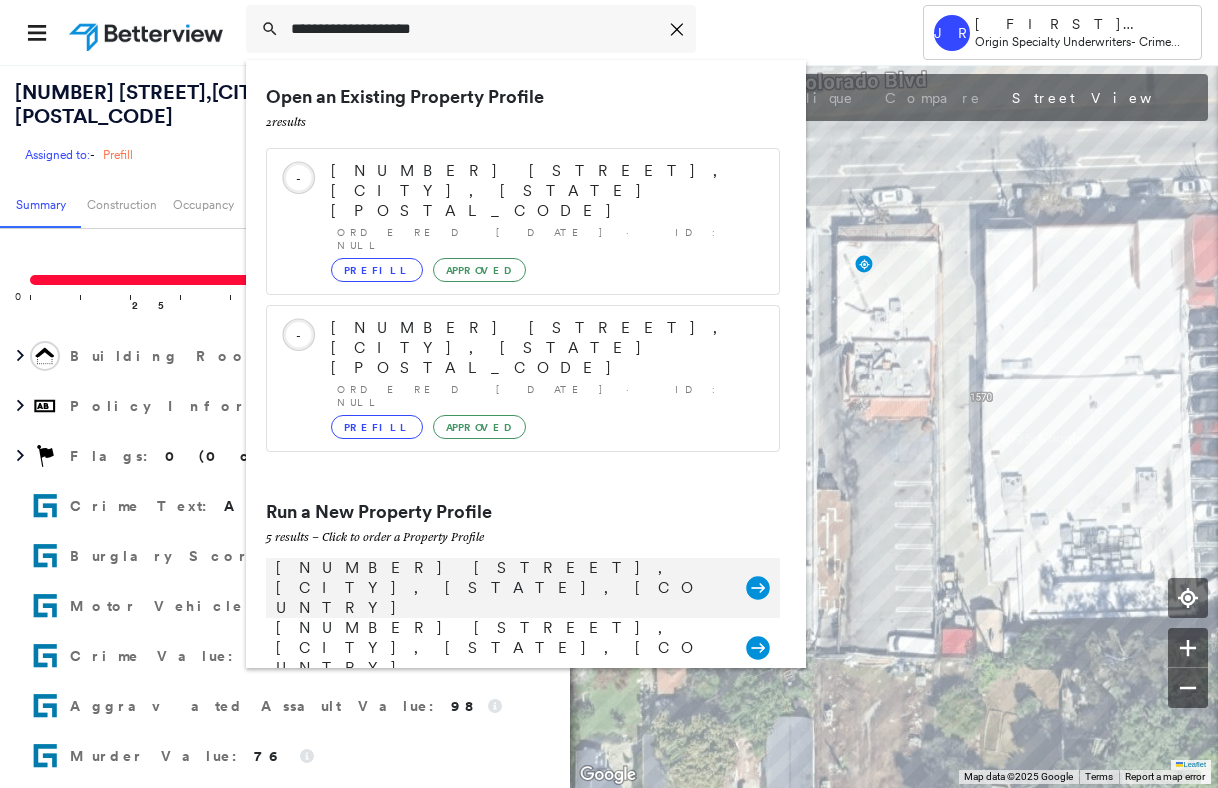 click 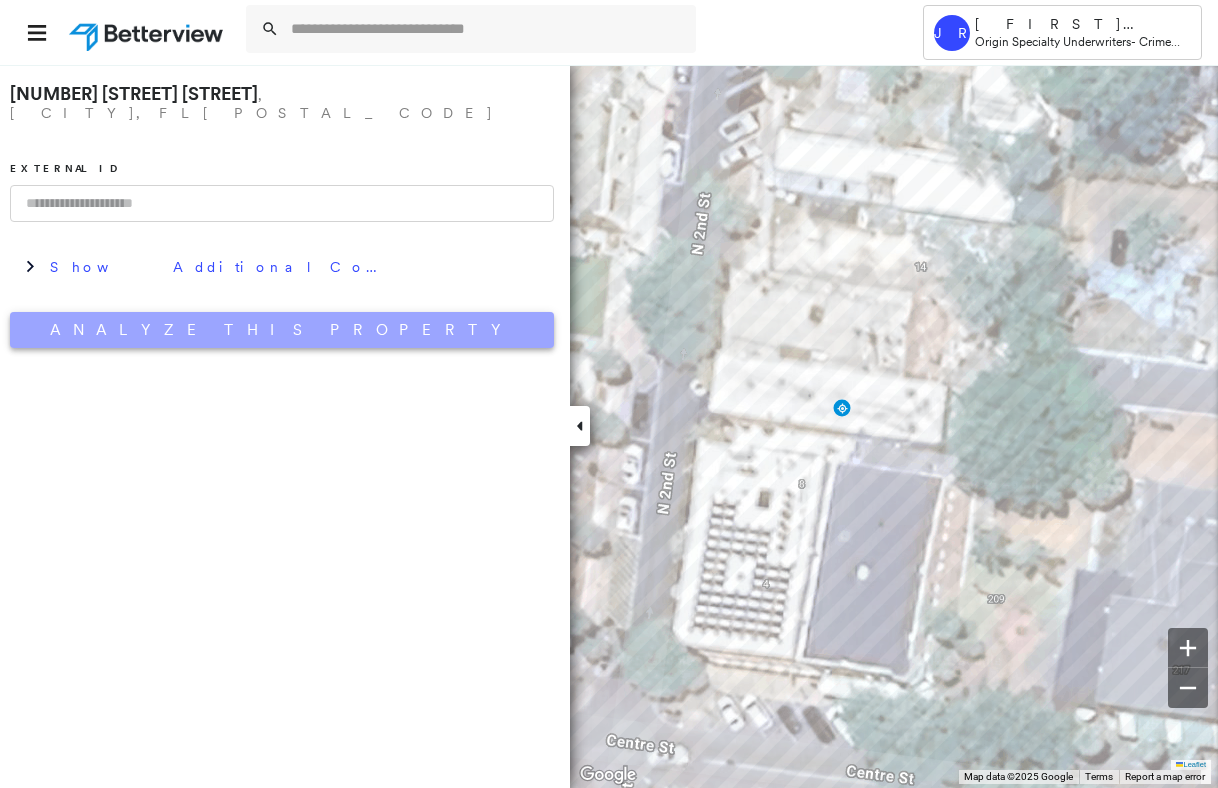 click on "Analyze This Property" at bounding box center (282, 330) 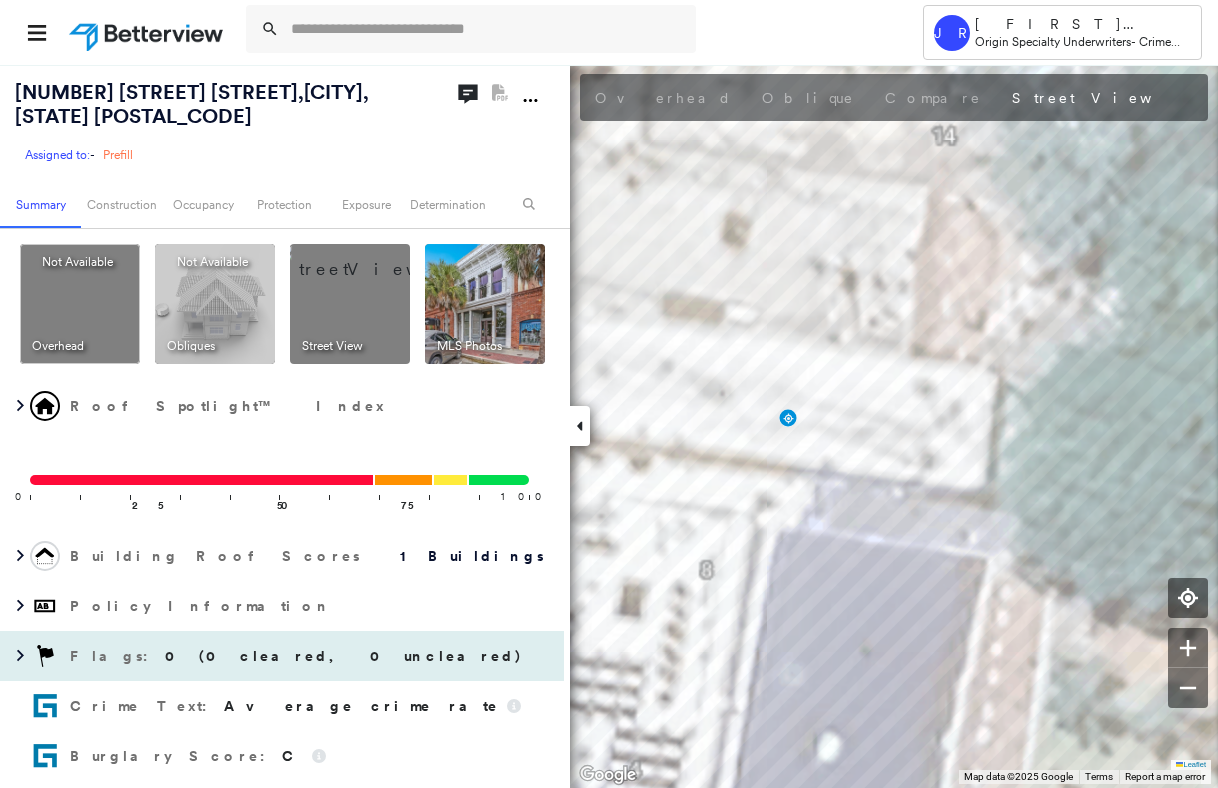 scroll, scrollTop: 400, scrollLeft: 0, axis: vertical 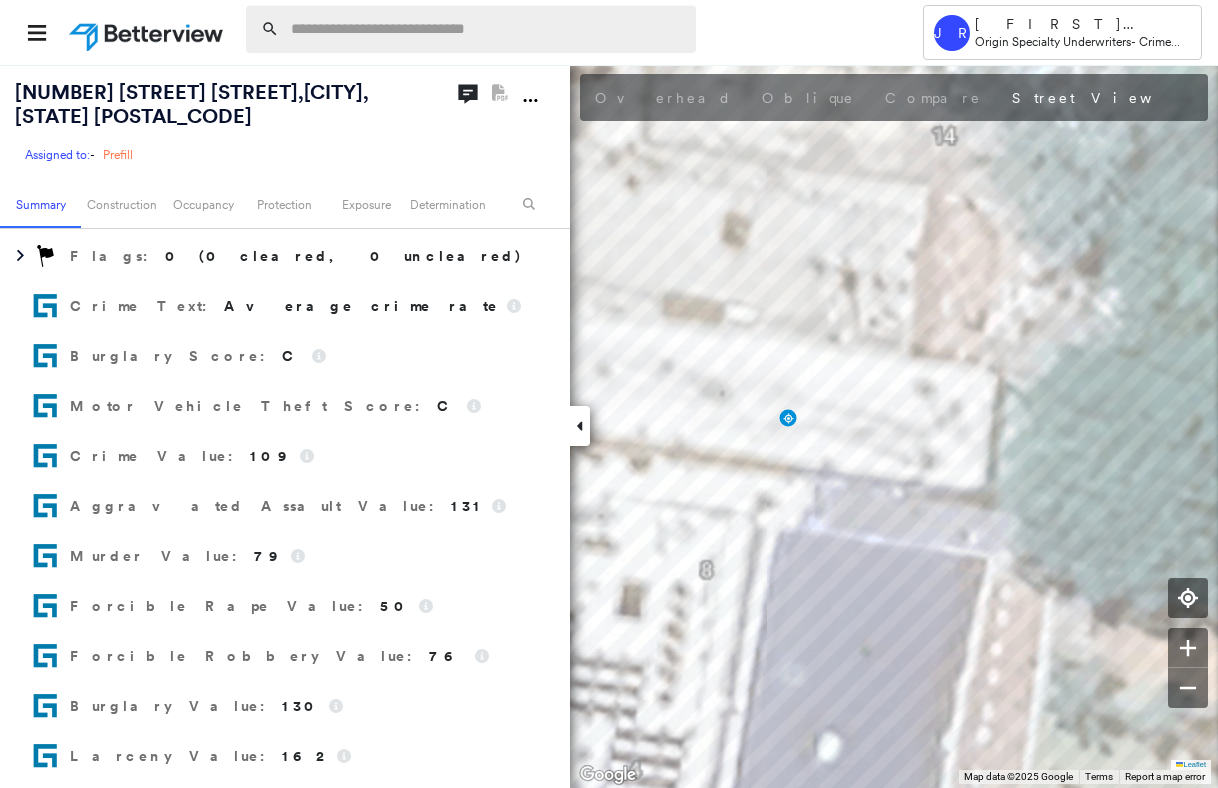 click at bounding box center (487, 29) 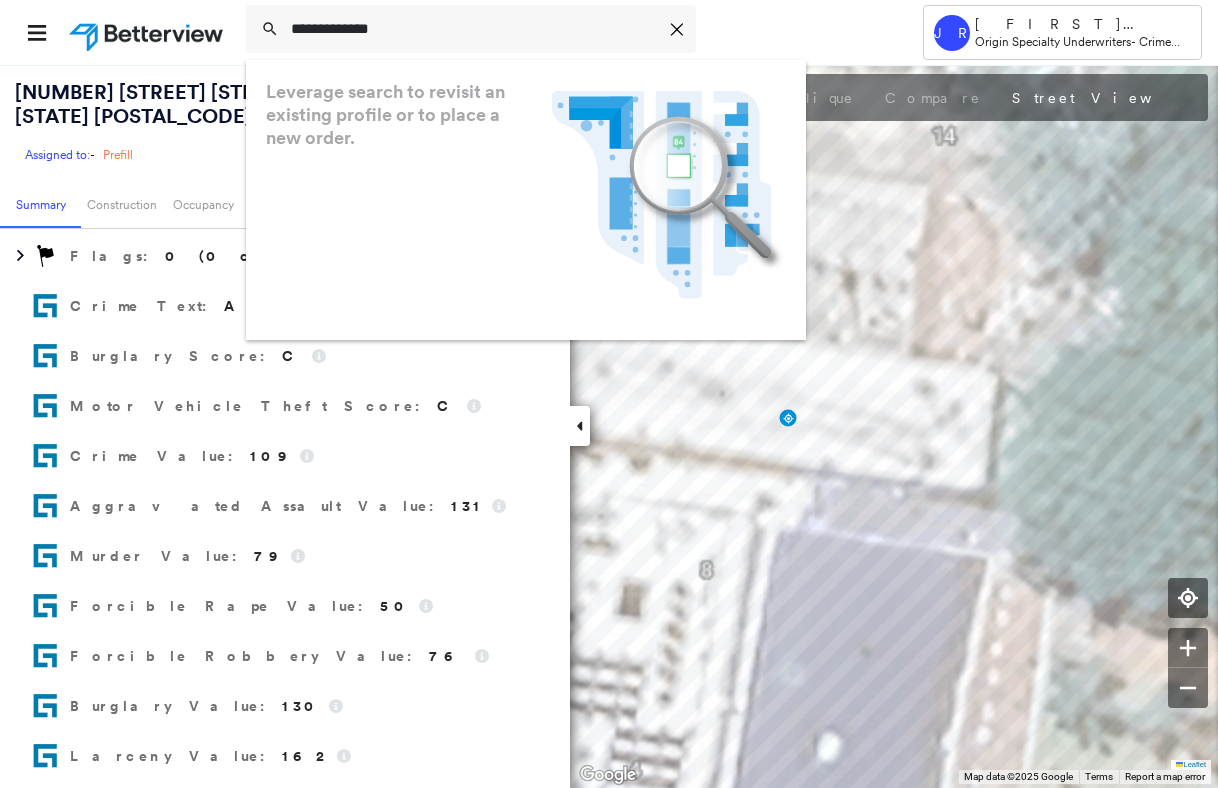 type on "**********" 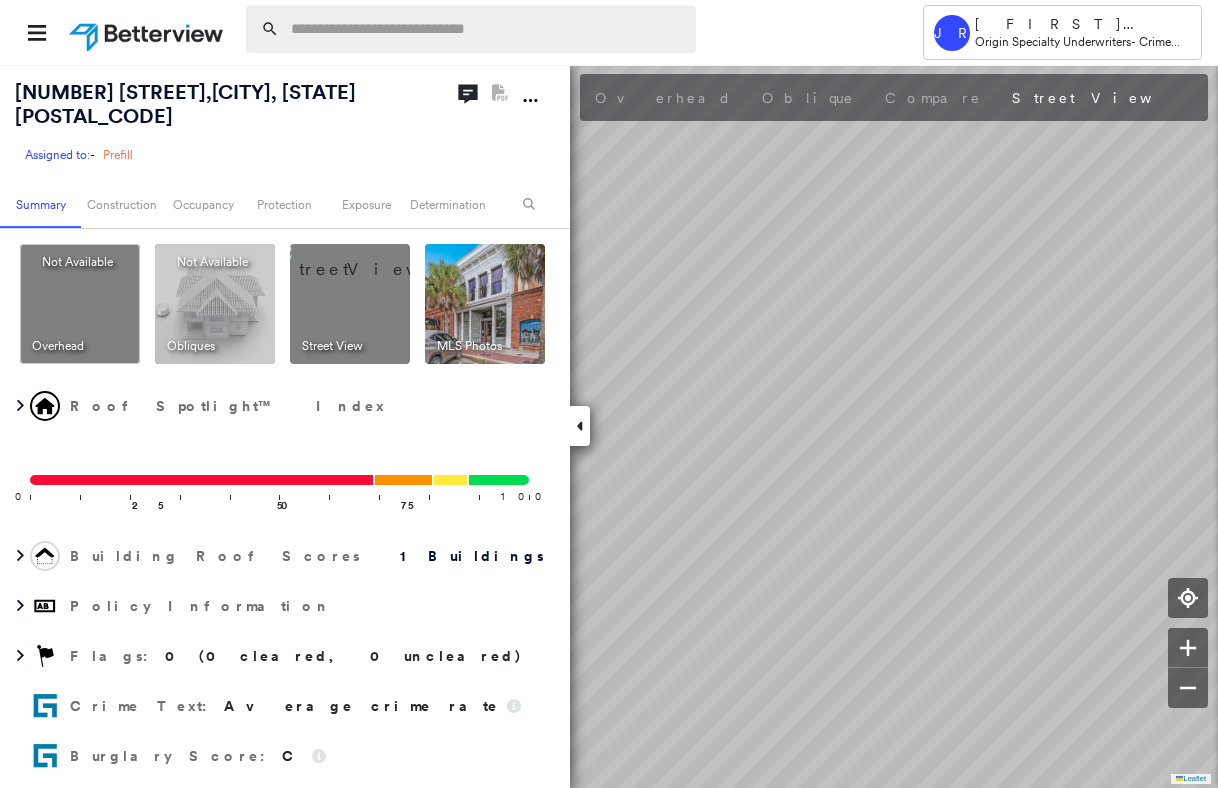 click at bounding box center (487, 29) 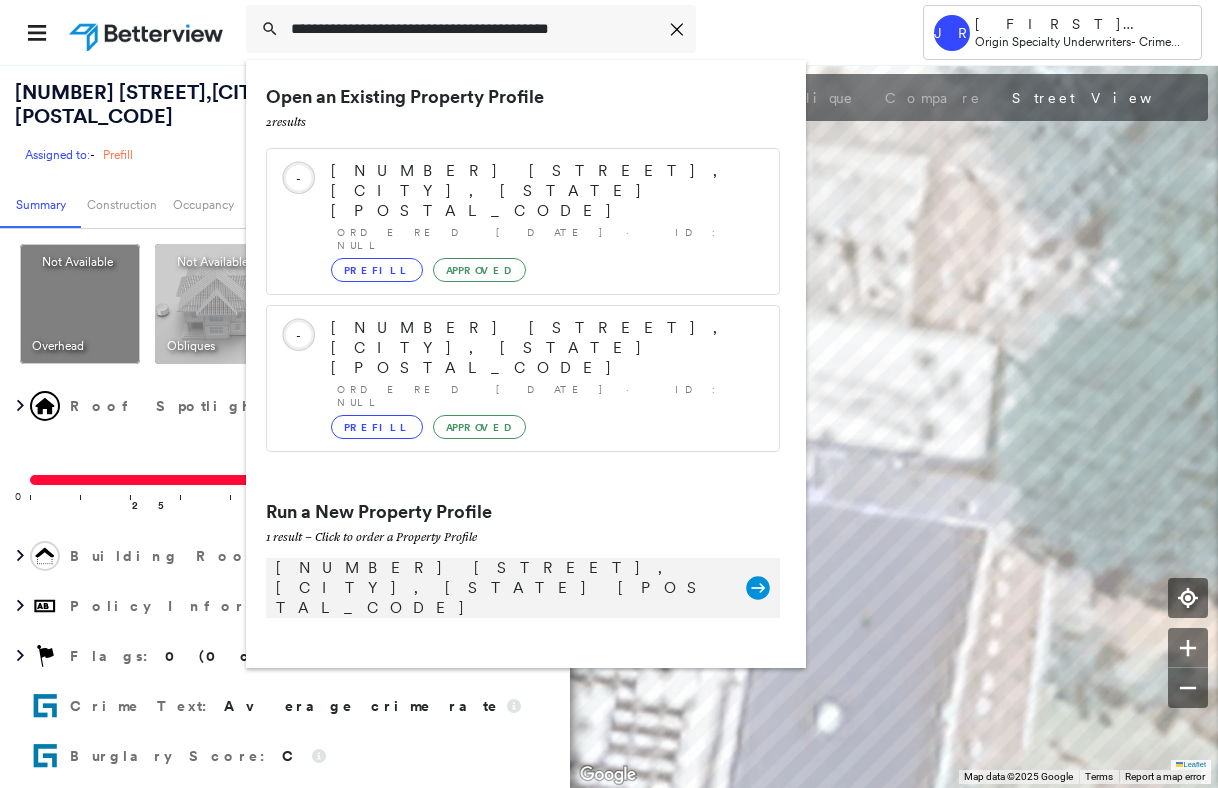 type on "**********" 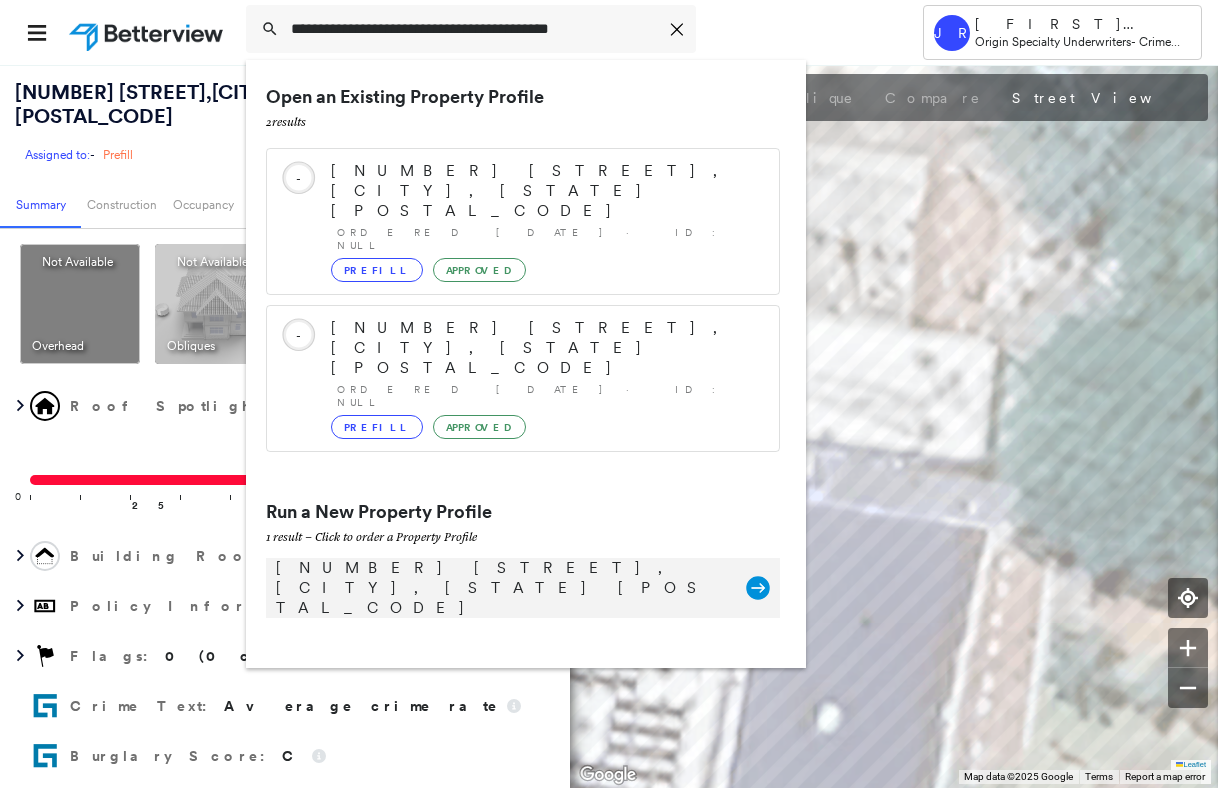 click 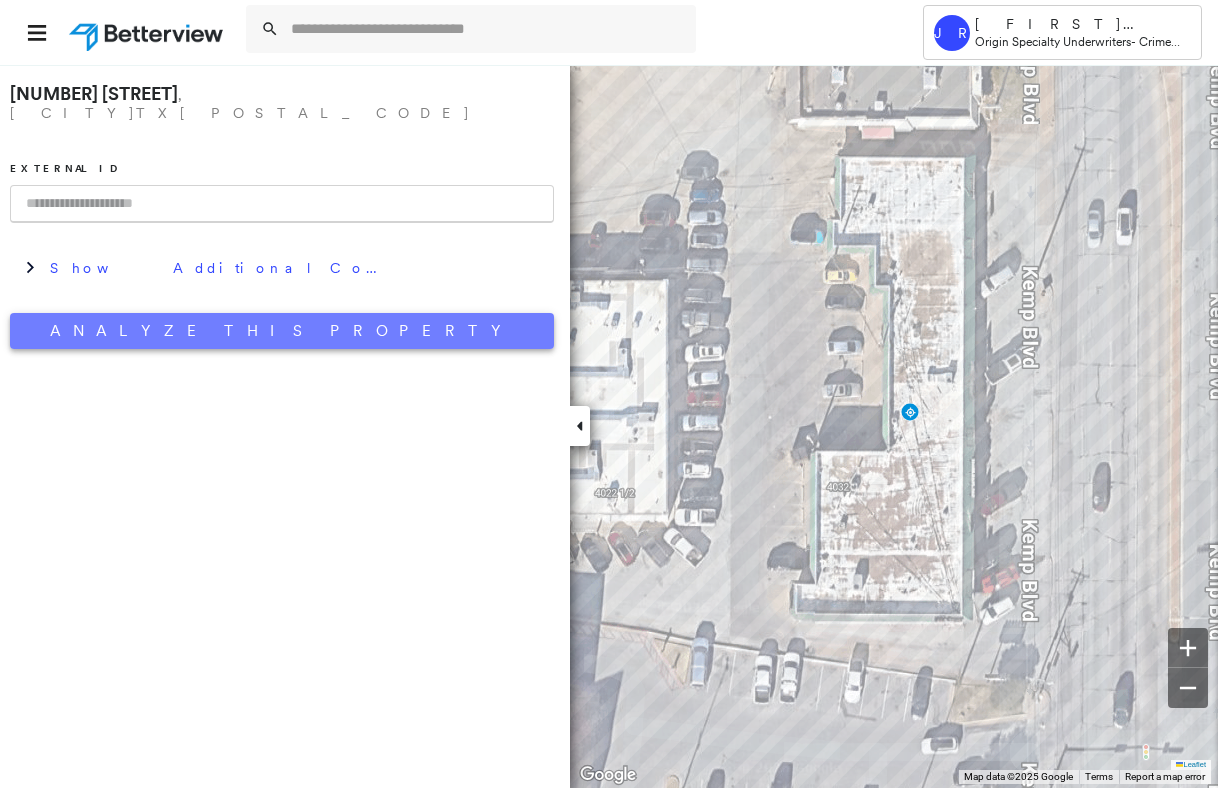 click on "Analyze This Property" at bounding box center [282, 331] 